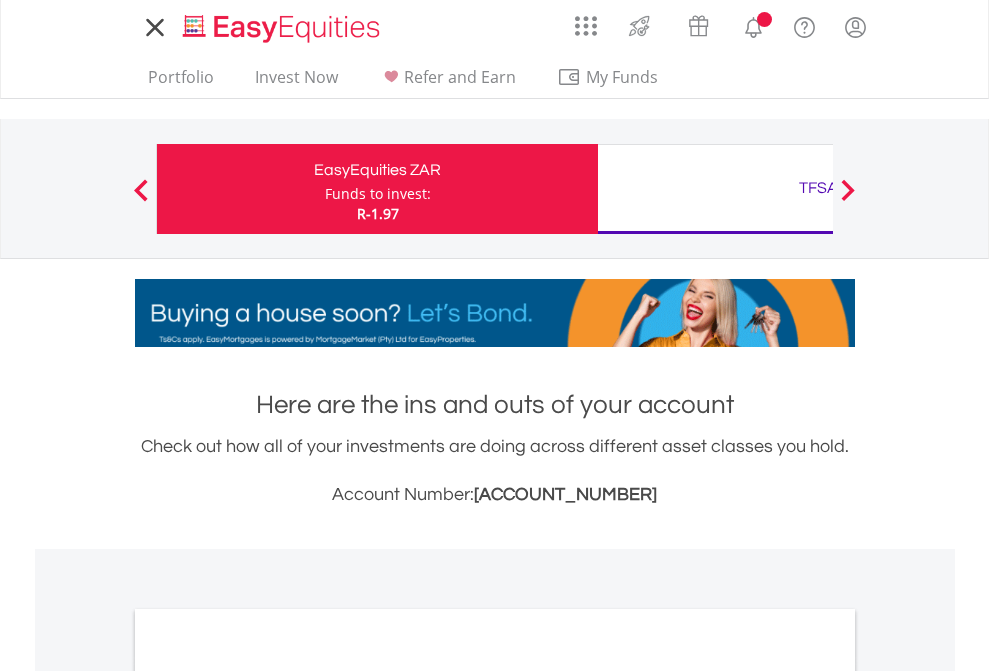 scroll, scrollTop: 0, scrollLeft: 0, axis: both 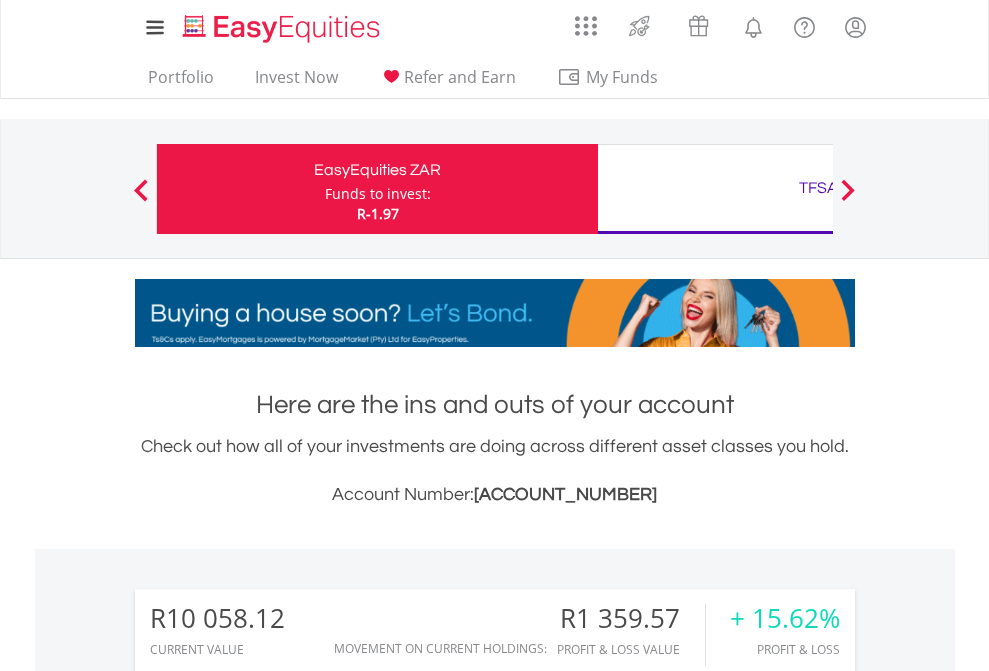 click on "Funds to invest:" at bounding box center (378, 194) 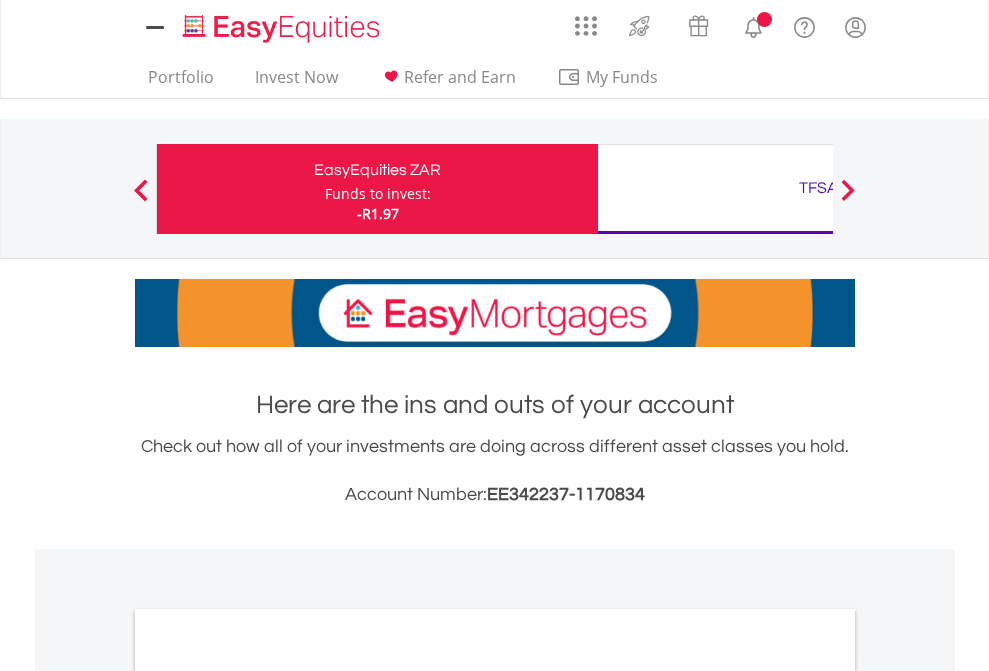 scroll, scrollTop: 0, scrollLeft: 0, axis: both 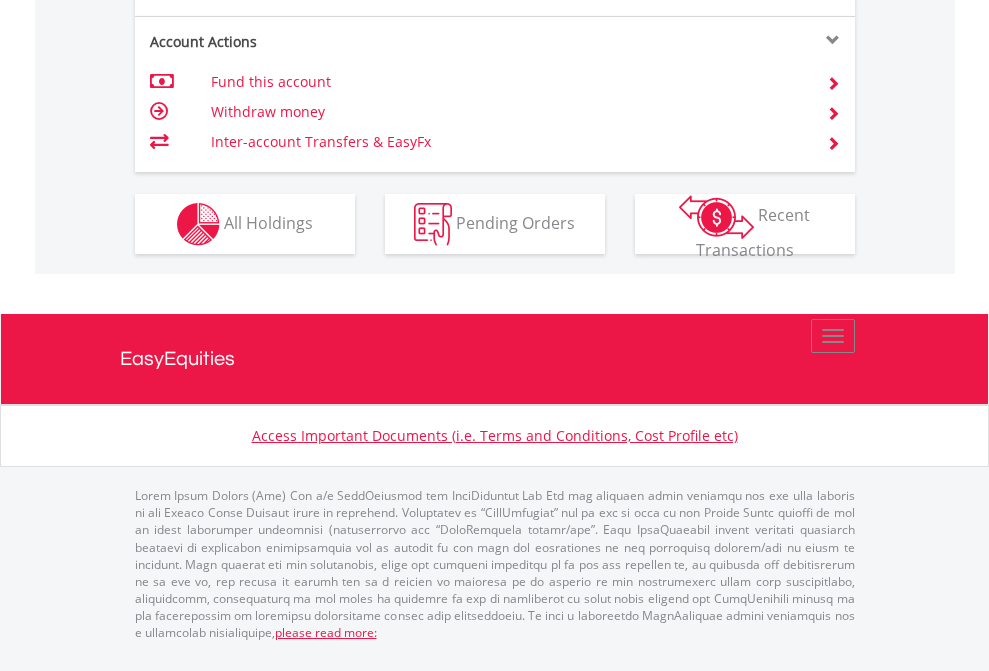 click on "Investment types" at bounding box center (706, -337) 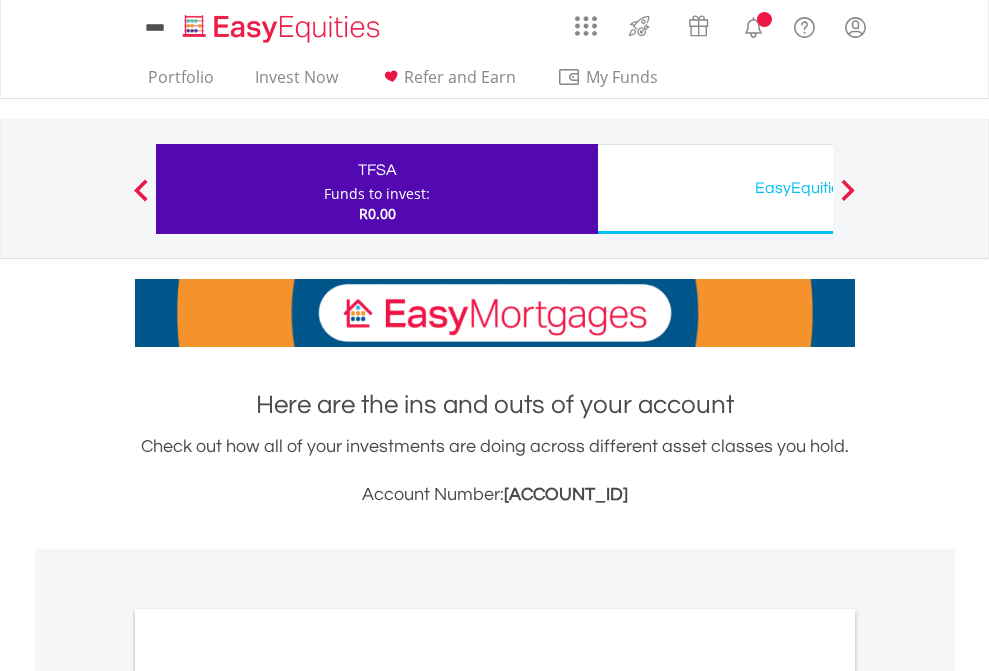scroll, scrollTop: 0, scrollLeft: 0, axis: both 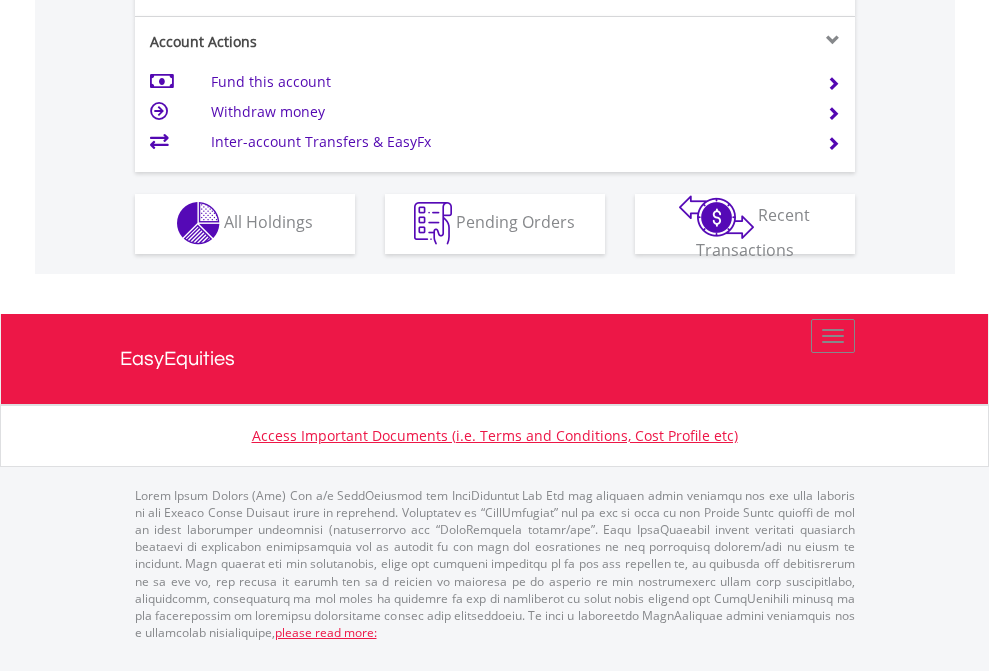 click on "Investment types" at bounding box center (706, -353) 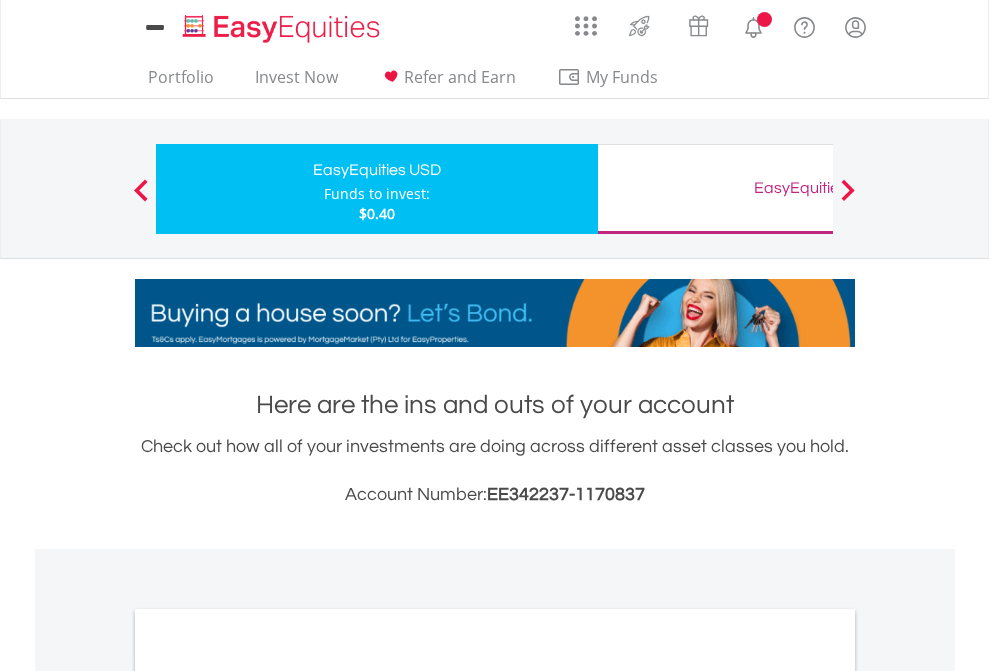scroll, scrollTop: 0, scrollLeft: 0, axis: both 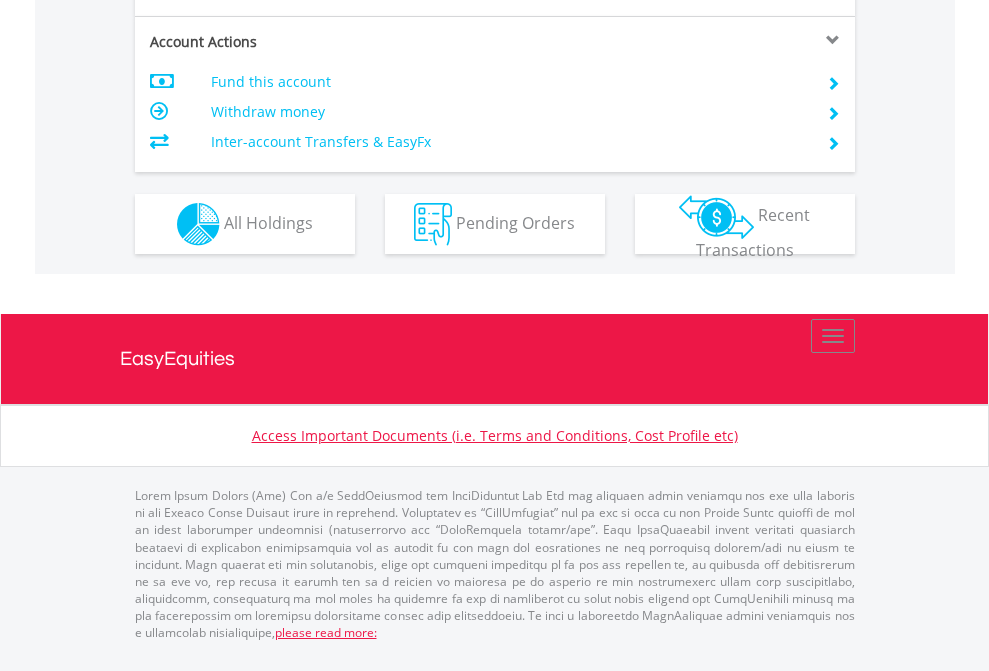 click on "Investment types" at bounding box center (706, -337) 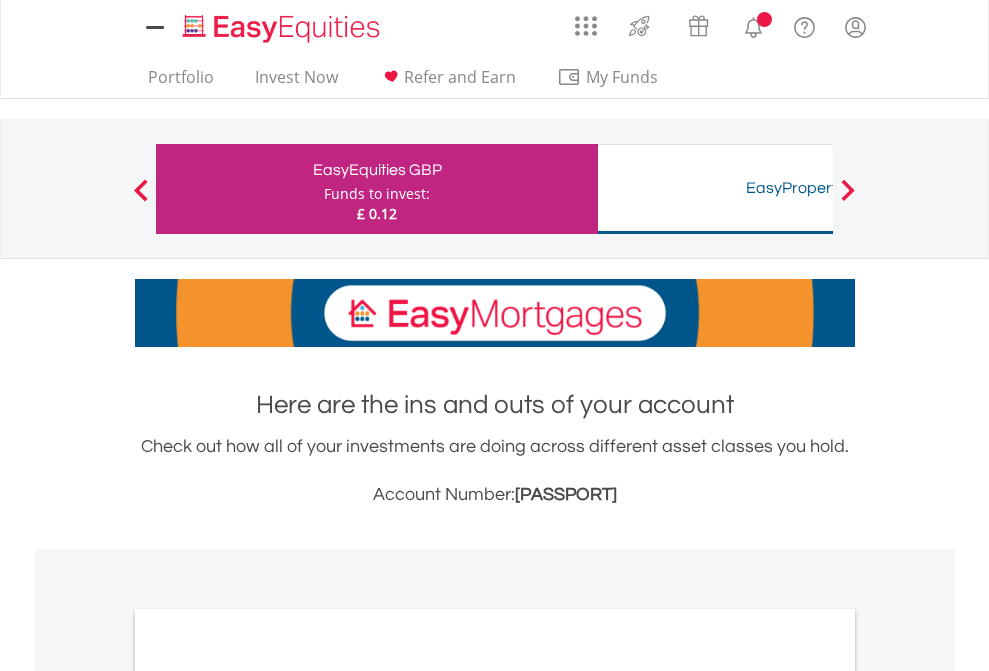 scroll, scrollTop: 0, scrollLeft: 0, axis: both 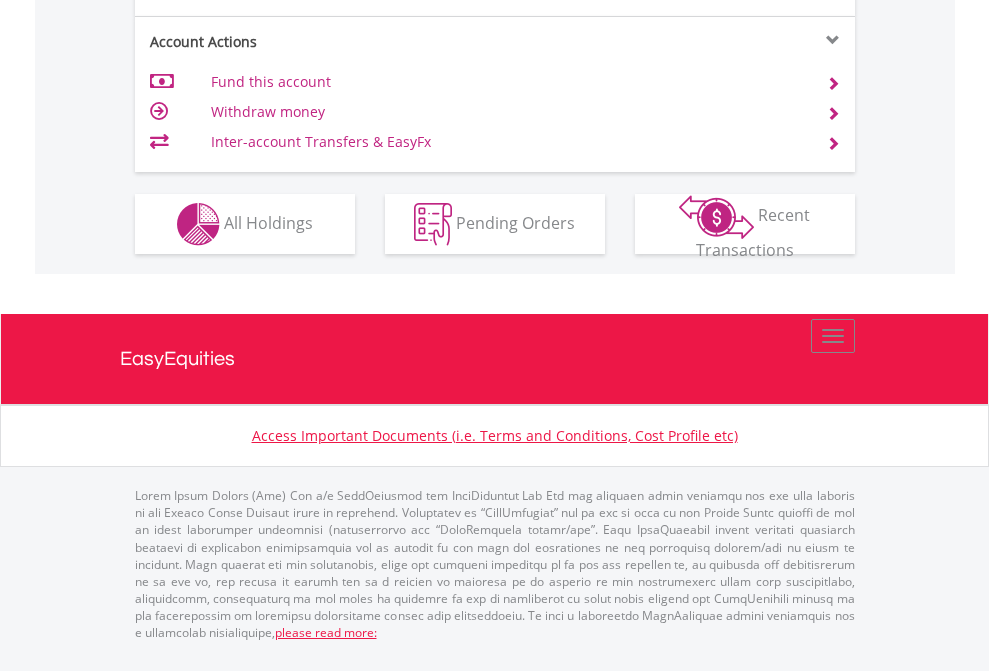 click on "Investment types" at bounding box center [706, -337] 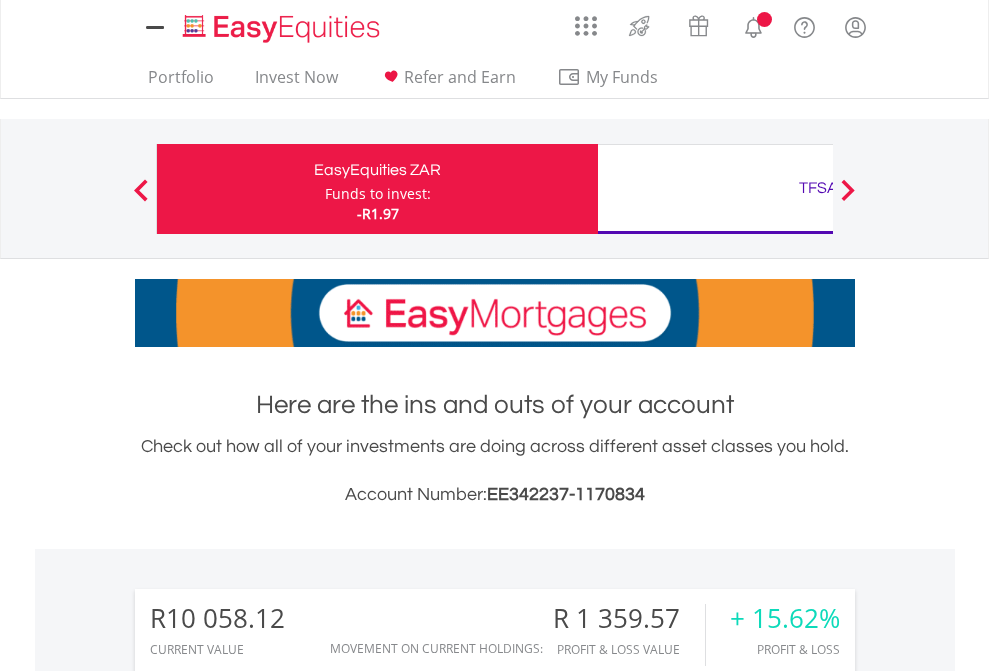scroll, scrollTop: 1613, scrollLeft: 0, axis: vertical 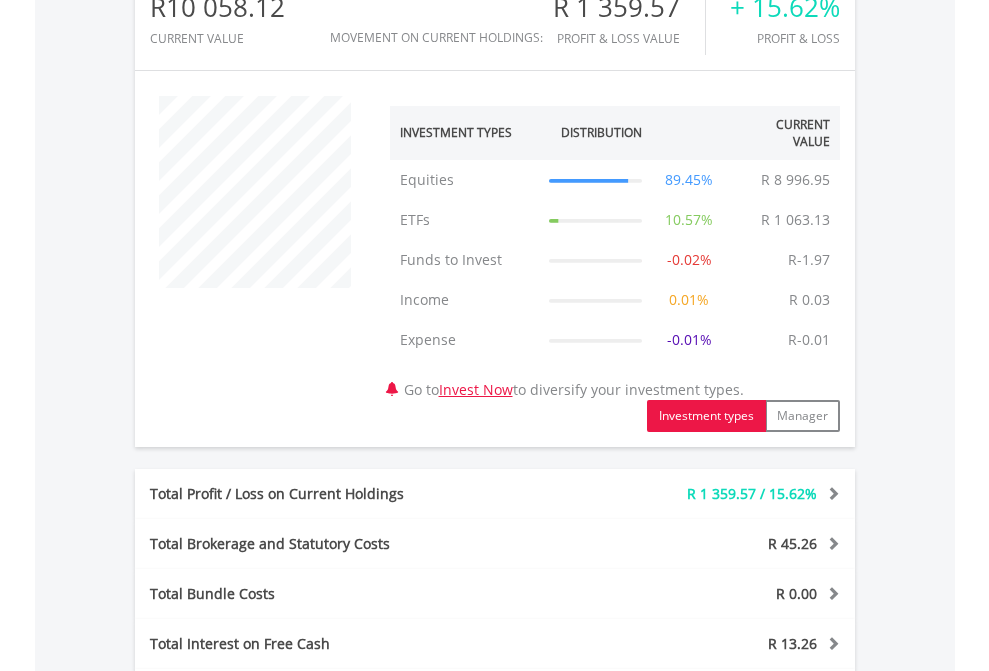 click on "All Holdings" at bounding box center (268, 975) 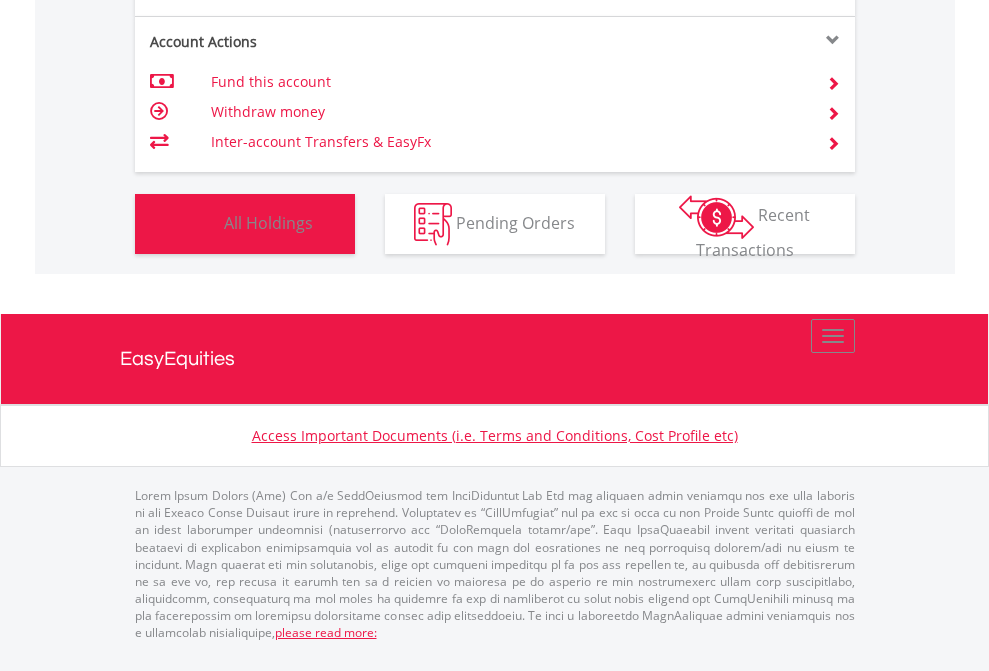 scroll, scrollTop: 999808, scrollLeft: 999687, axis: both 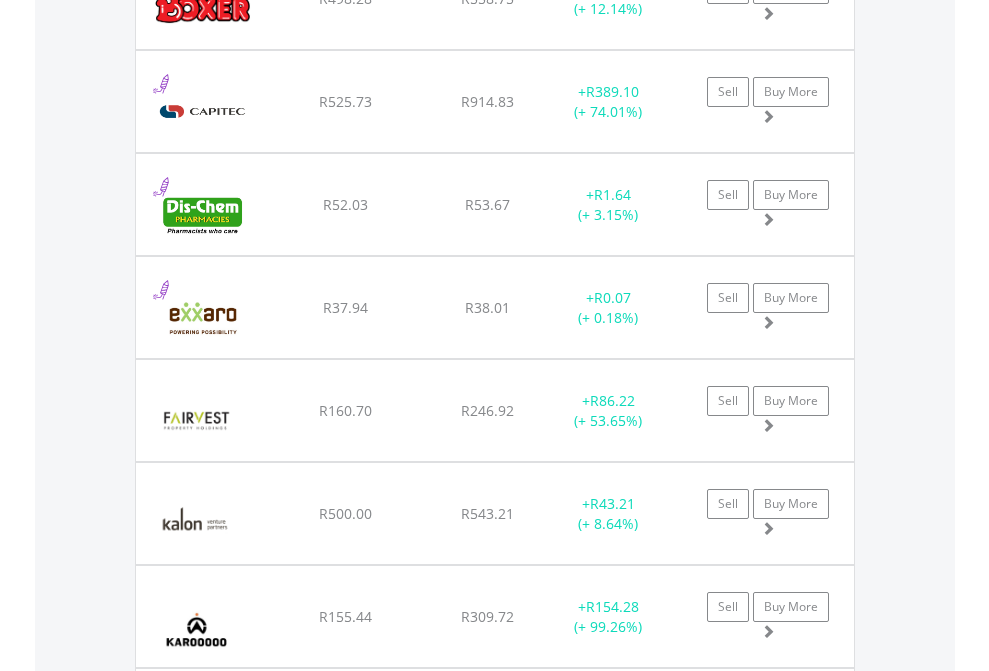click on "TFSA" at bounding box center [818, -2156] 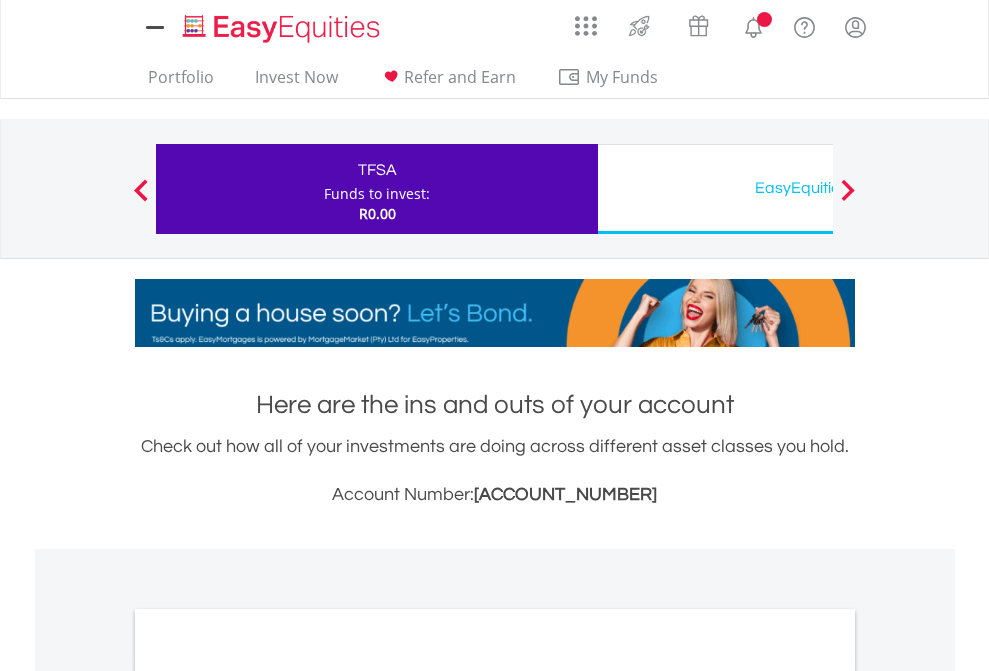 click on "All Holdings" at bounding box center [268, 1096] 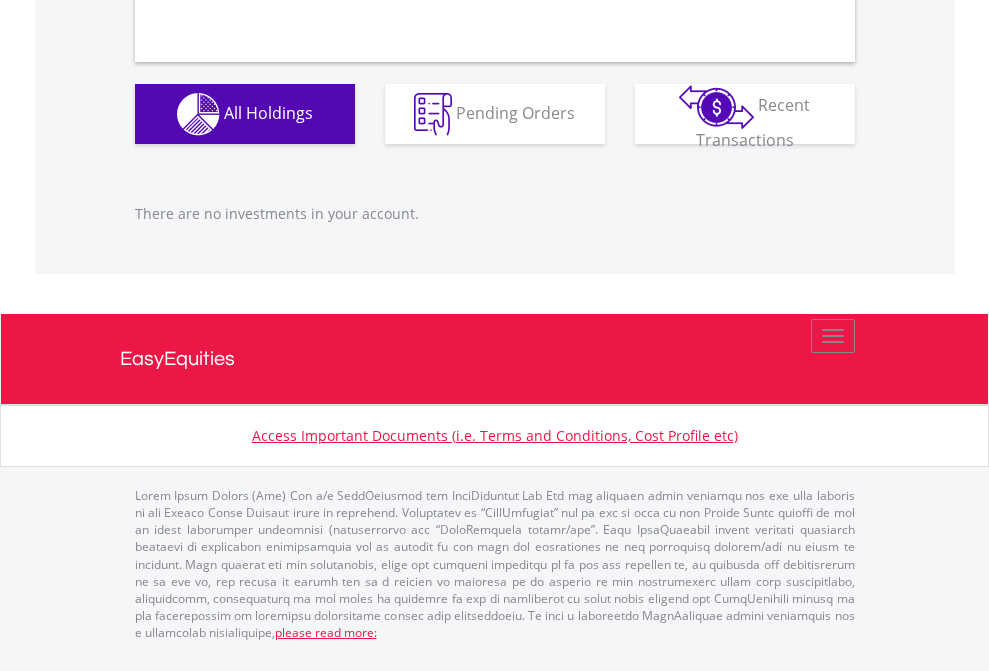 scroll, scrollTop: 1980, scrollLeft: 0, axis: vertical 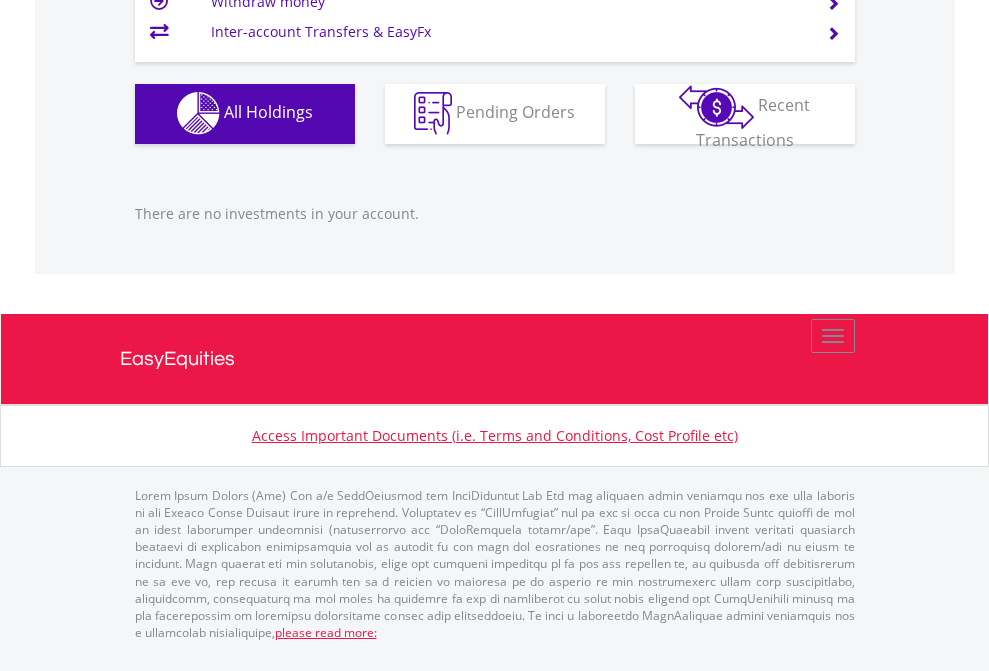click on "EasyEquities USD" at bounding box center (818, -1142) 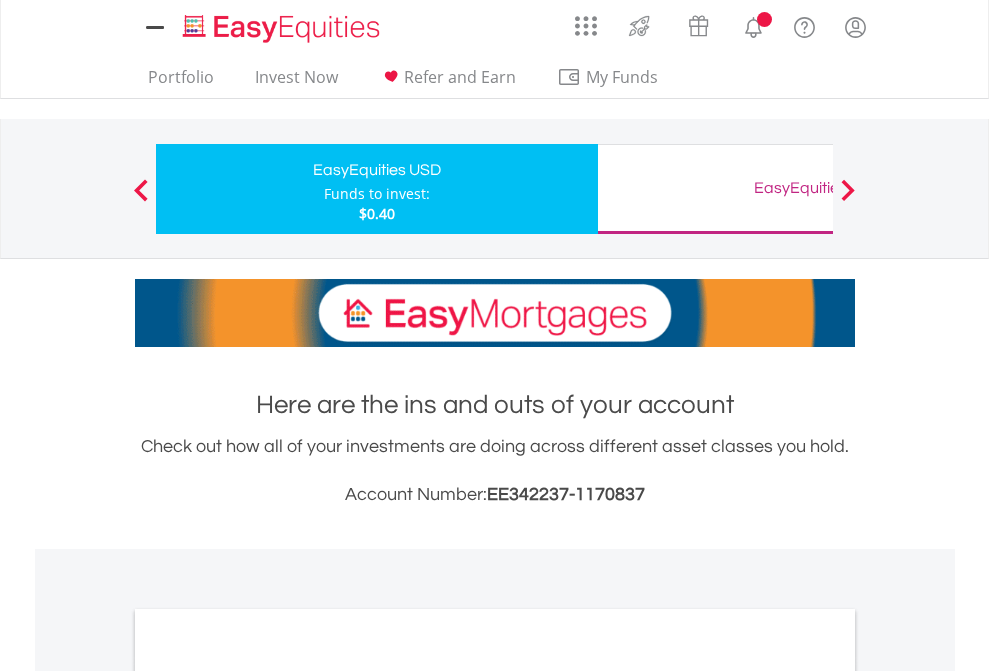 click on "All Holdings" at bounding box center (268, 1096) 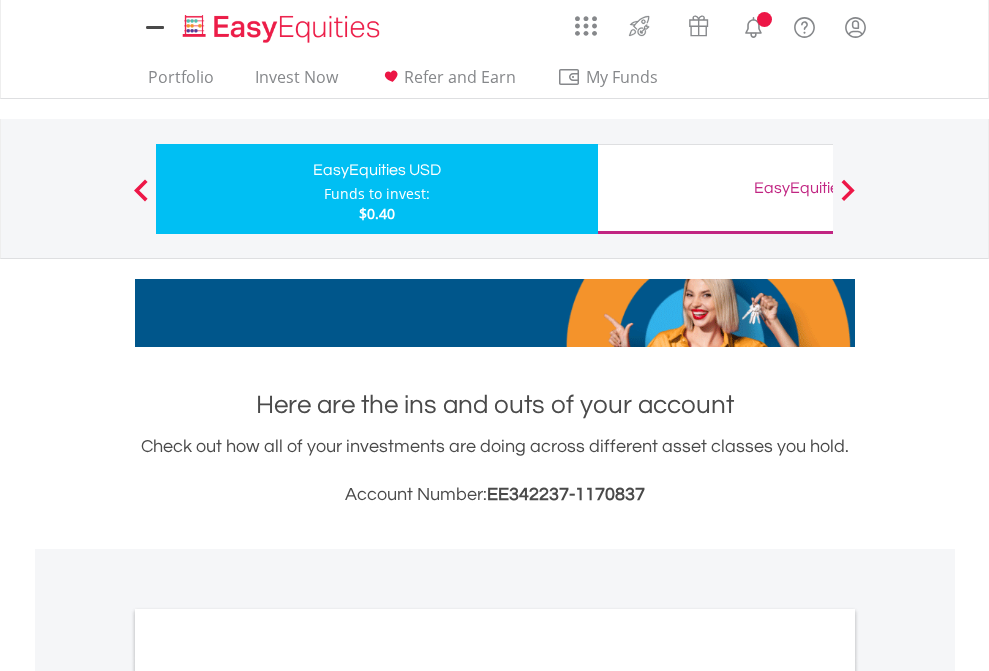 scroll, scrollTop: 1202, scrollLeft: 0, axis: vertical 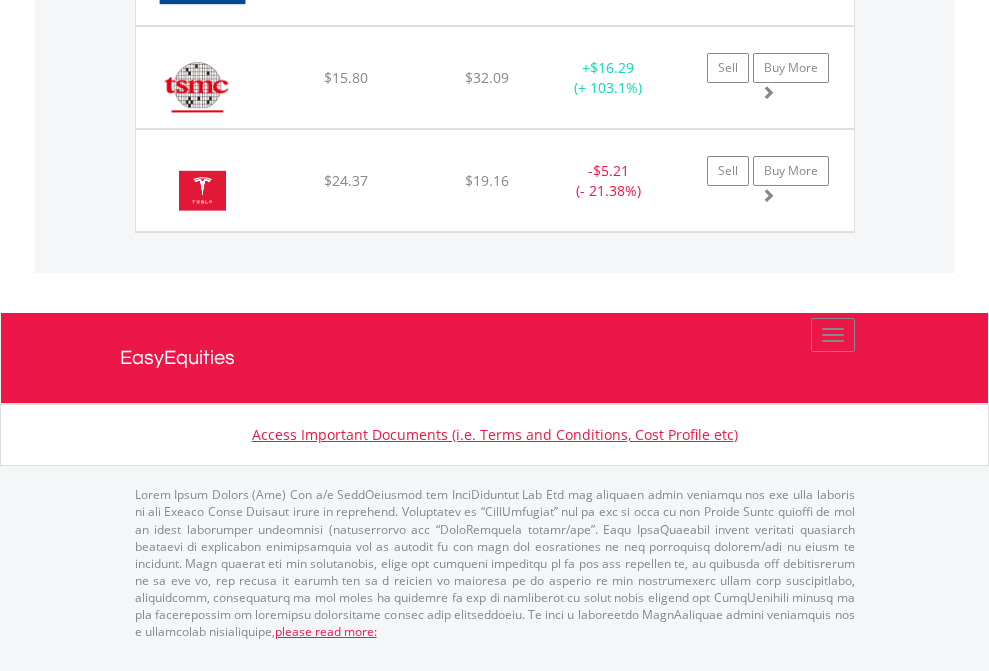 click on "EasyEquities GBP" at bounding box center (818, -1894) 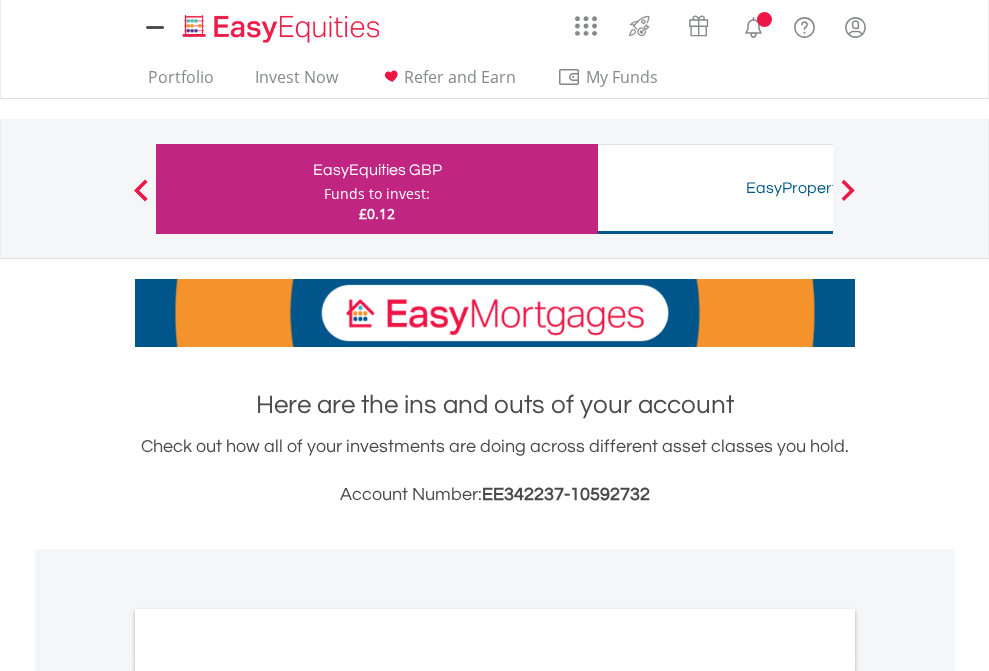 scroll, scrollTop: 0, scrollLeft: 0, axis: both 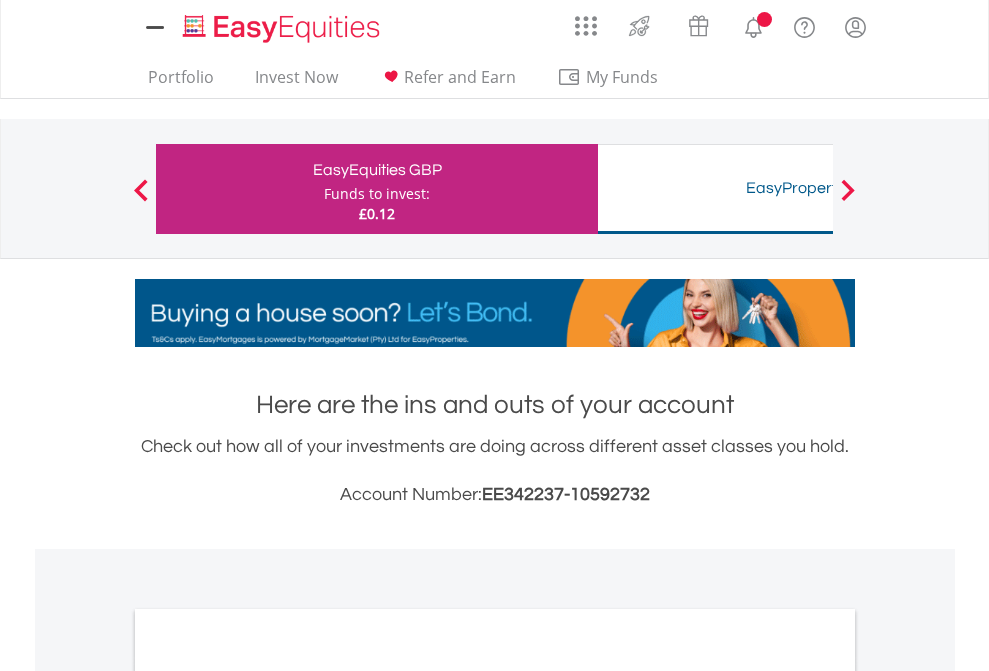 click on "All Holdings" at bounding box center (268, 1096) 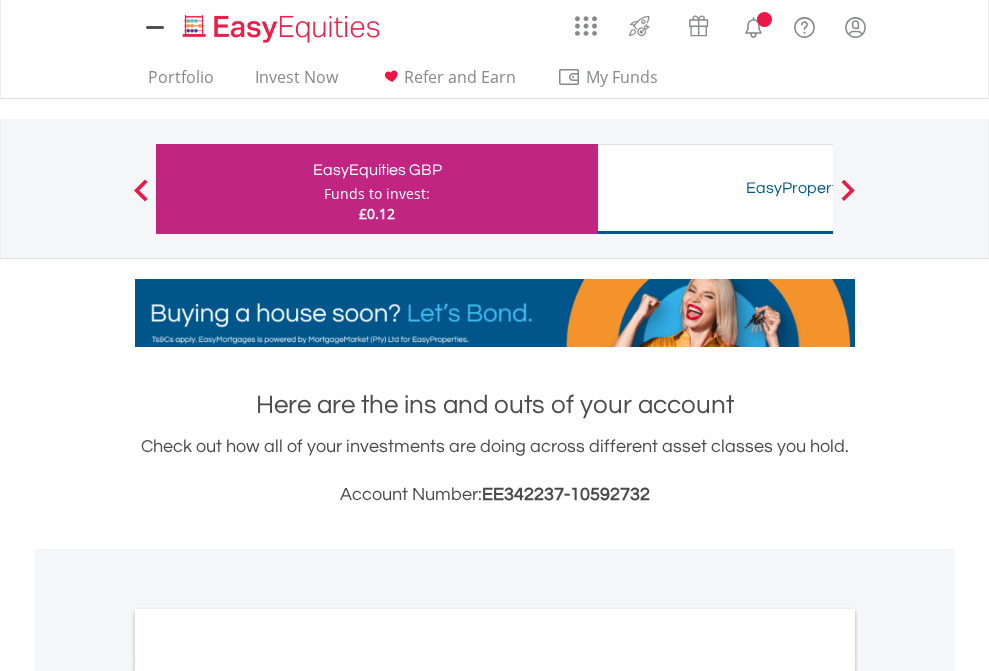 scroll, scrollTop: 1202, scrollLeft: 0, axis: vertical 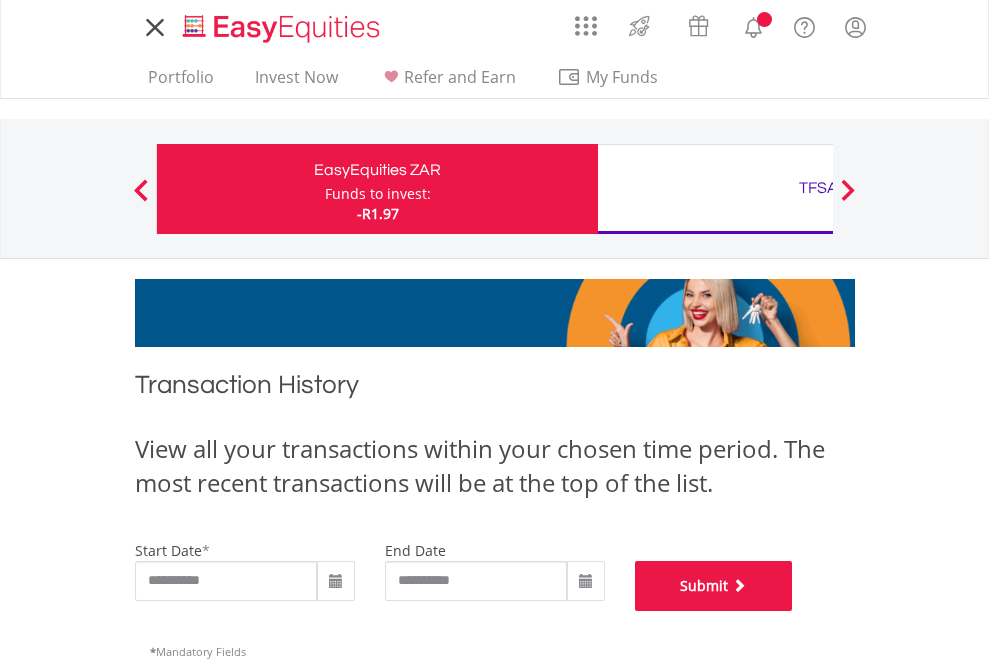 click on "Submit" at bounding box center (714, 586) 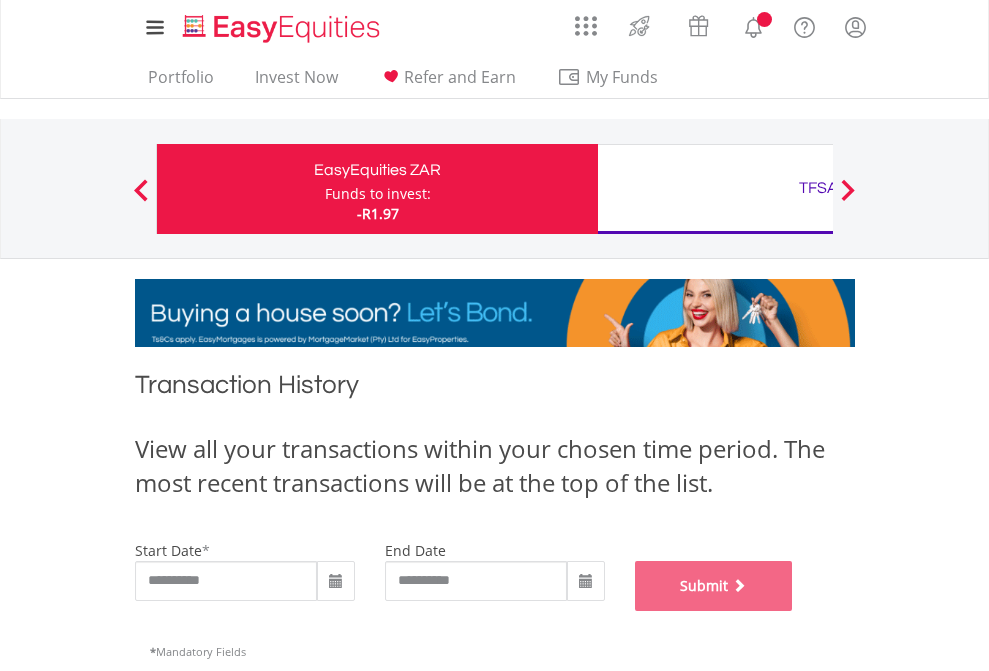scroll, scrollTop: 811, scrollLeft: 0, axis: vertical 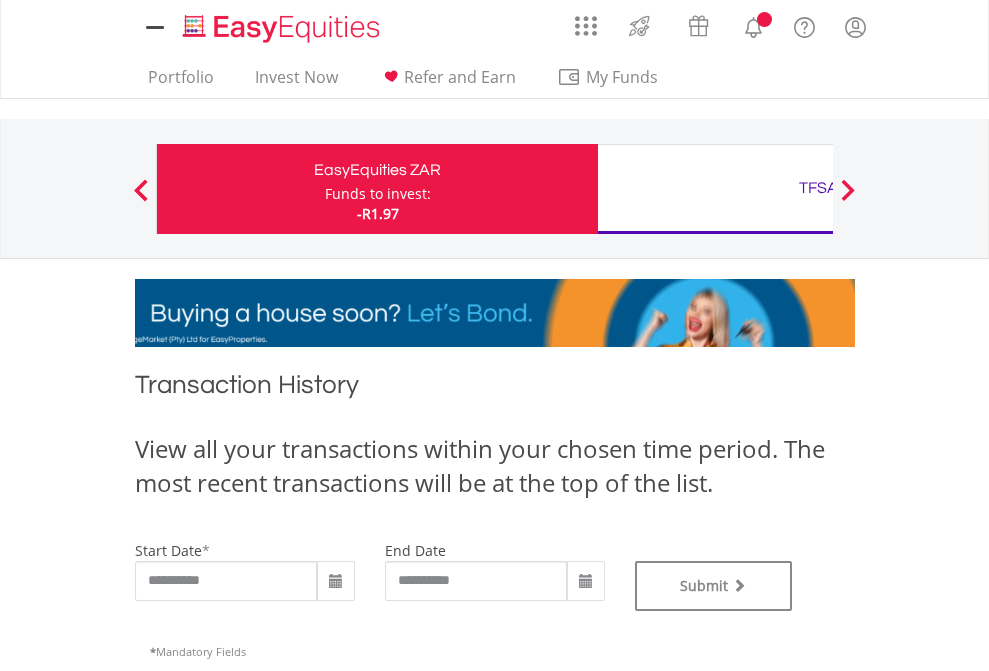 click on "TFSA" at bounding box center [818, 188] 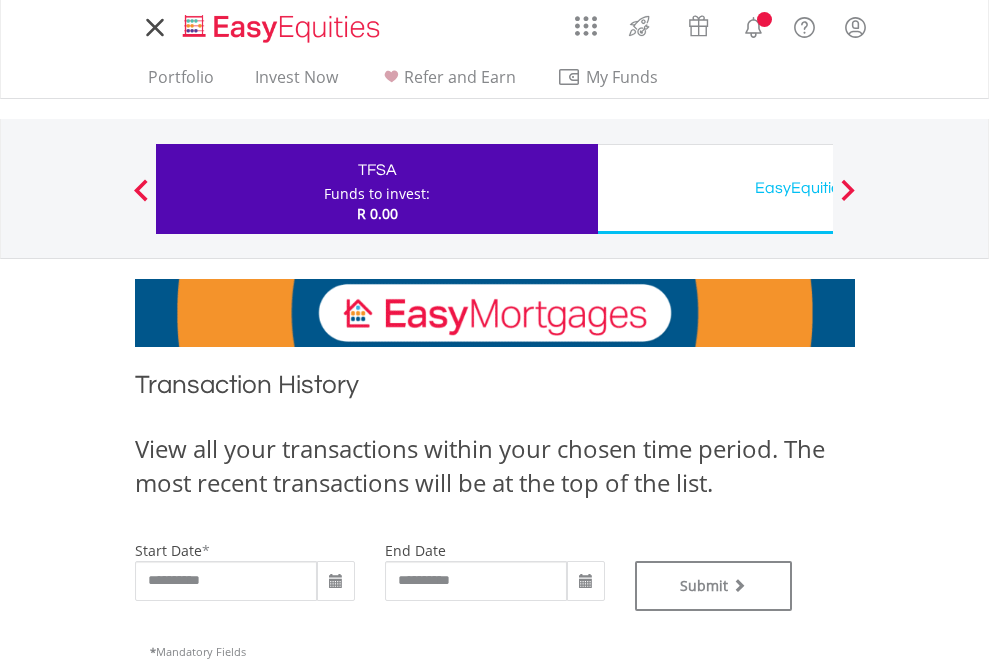 scroll, scrollTop: 0, scrollLeft: 0, axis: both 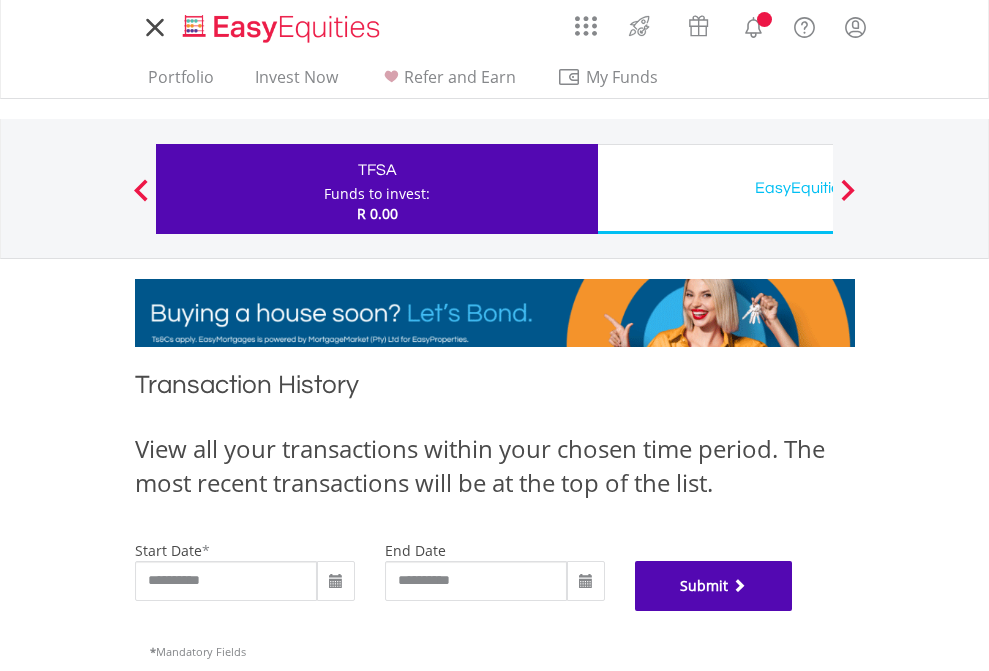 click on "Submit" at bounding box center [714, 586] 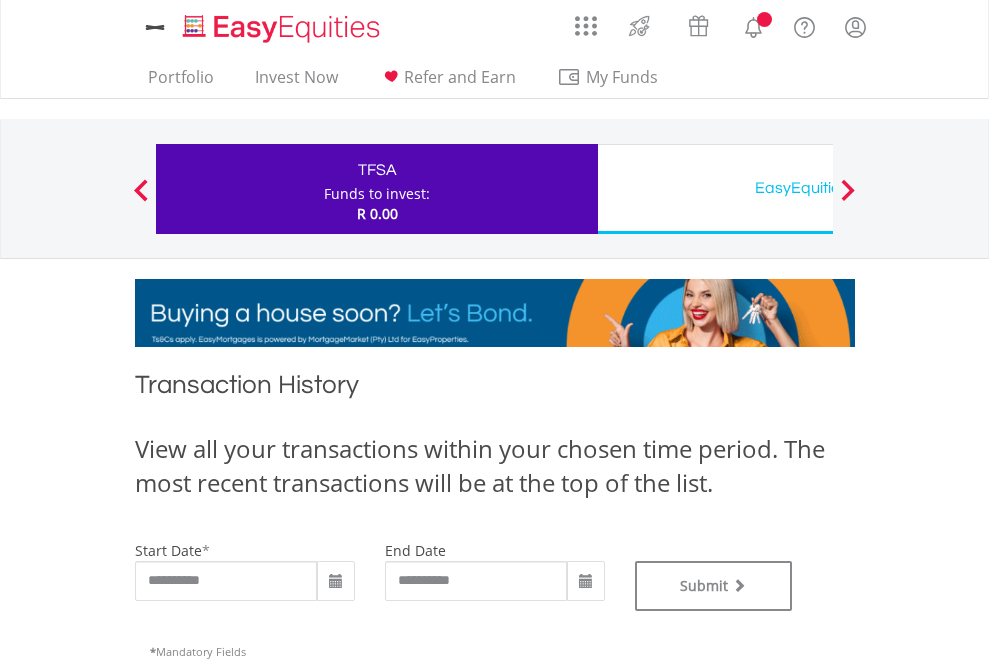 scroll, scrollTop: 0, scrollLeft: 0, axis: both 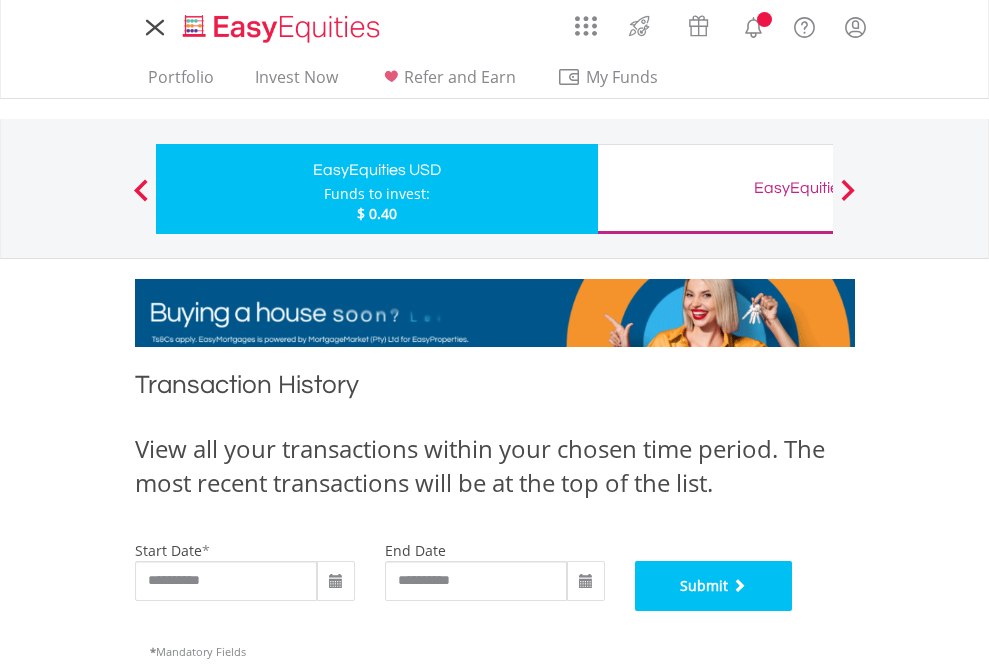 click on "Submit" at bounding box center (714, 586) 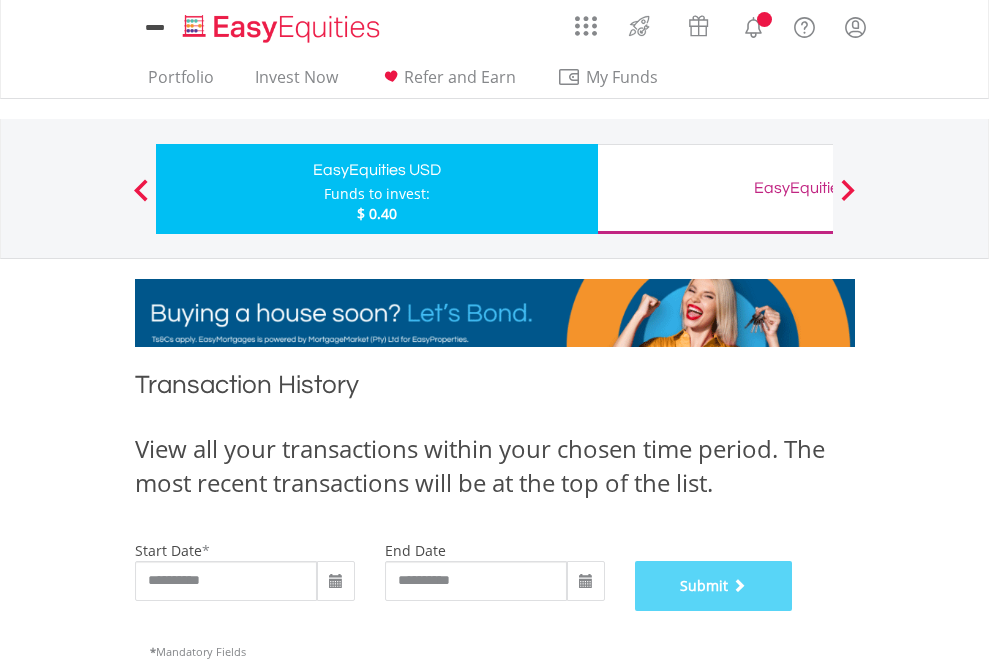 scroll, scrollTop: 811, scrollLeft: 0, axis: vertical 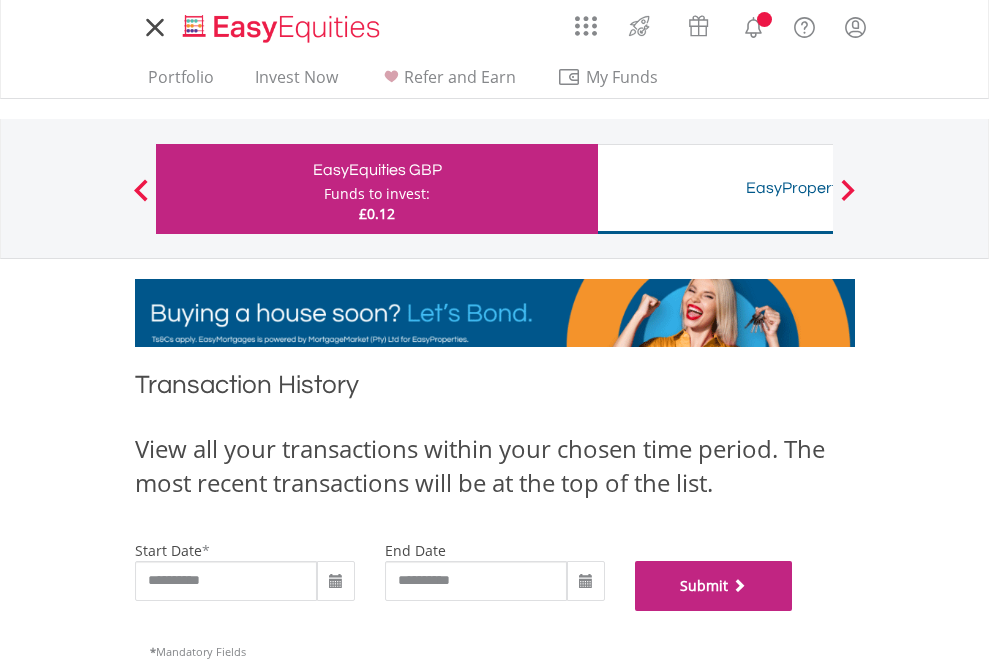 click on "Submit" at bounding box center (714, 586) 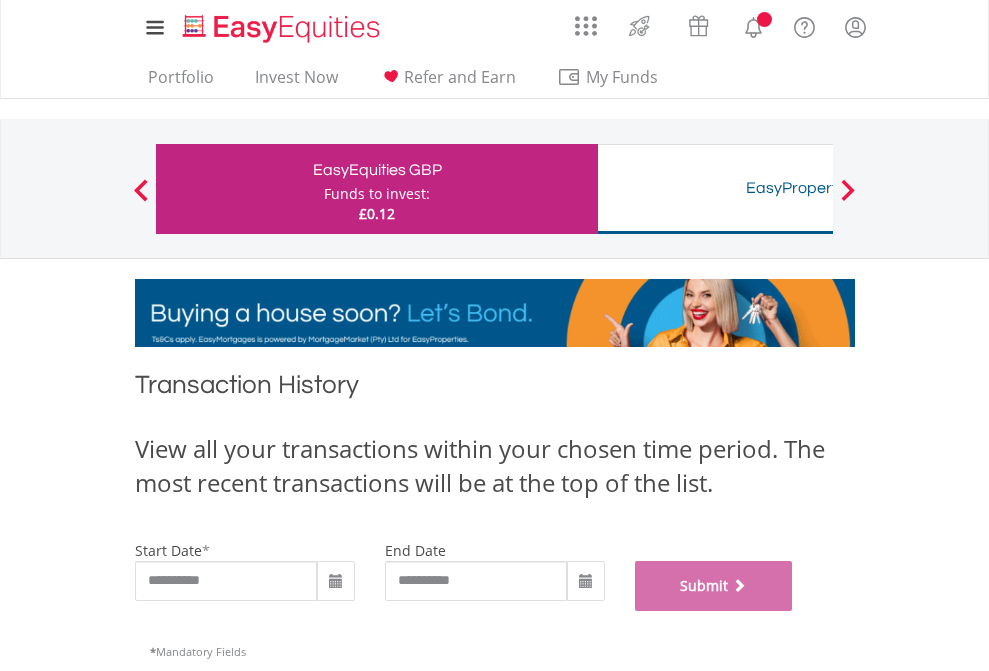 scroll, scrollTop: 811, scrollLeft: 0, axis: vertical 